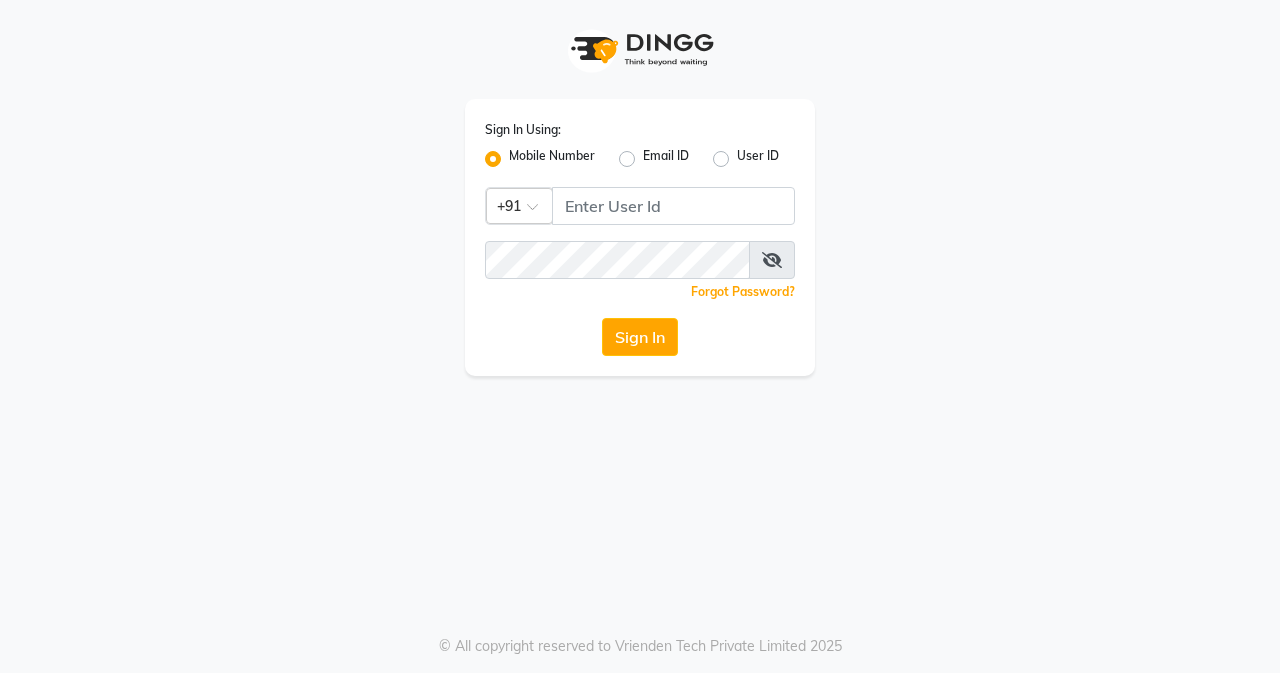 scroll, scrollTop: 0, scrollLeft: 0, axis: both 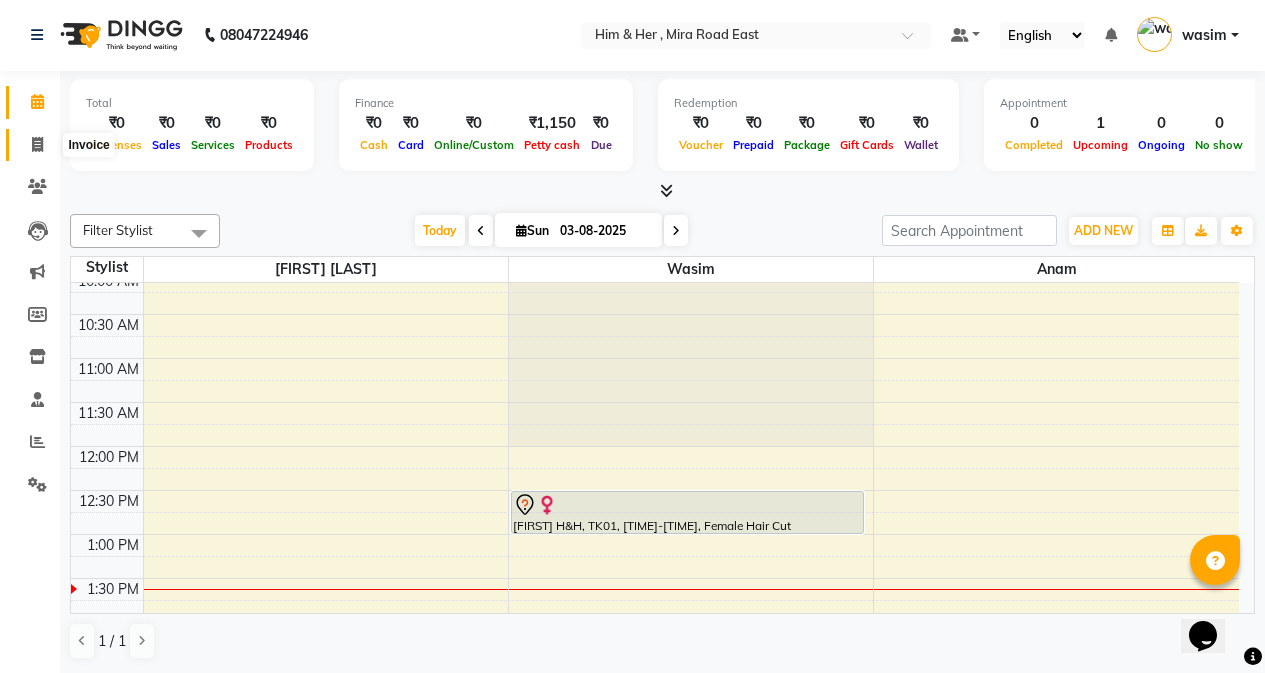 click 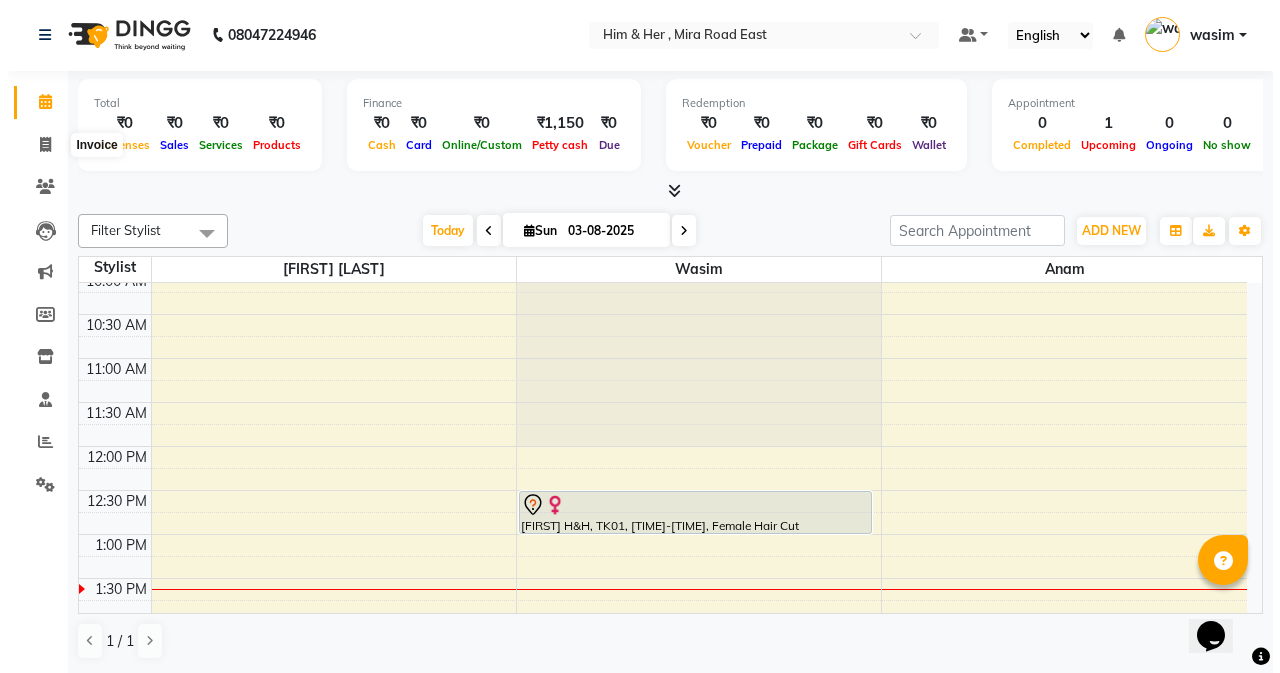 scroll, scrollTop: 0, scrollLeft: 0, axis: both 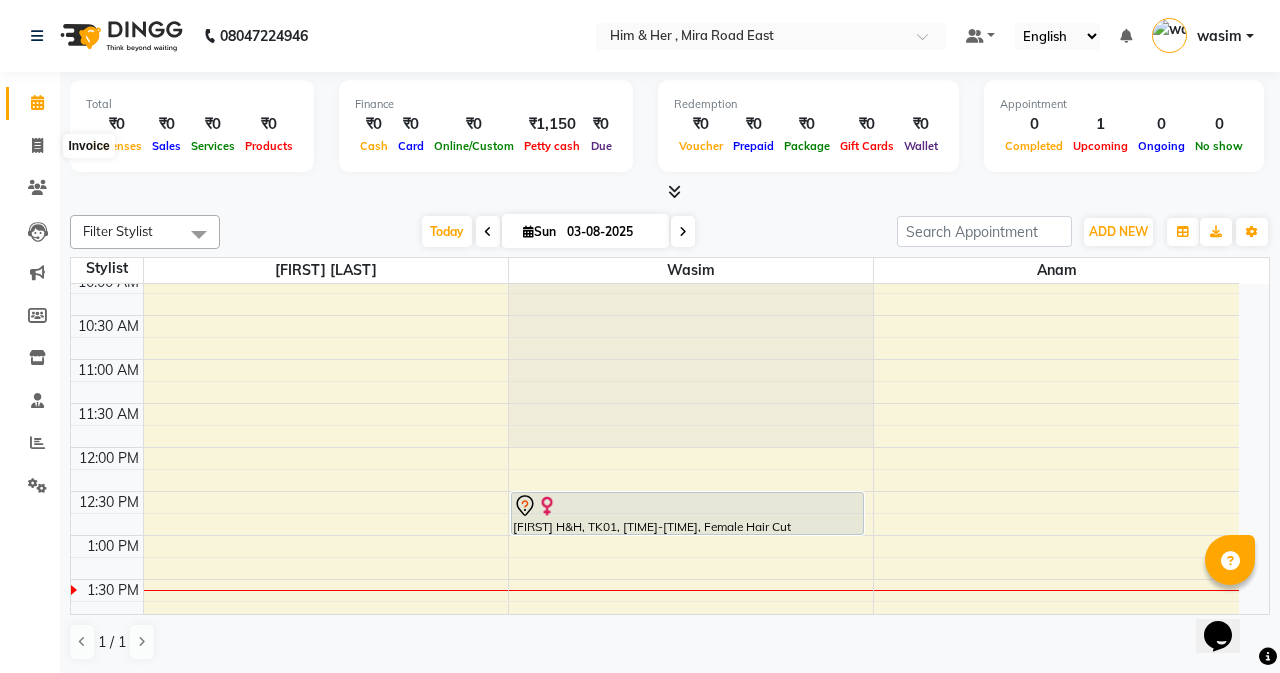 select on "5934" 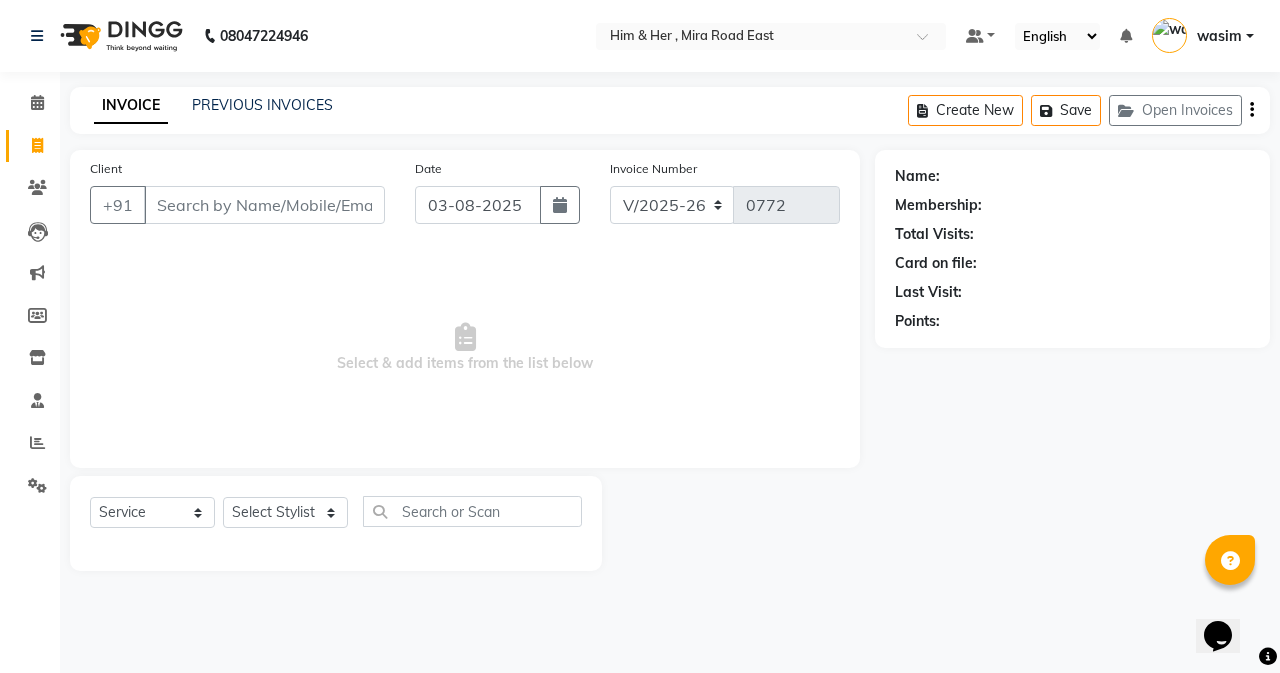 click on "Client" at bounding box center (264, 205) 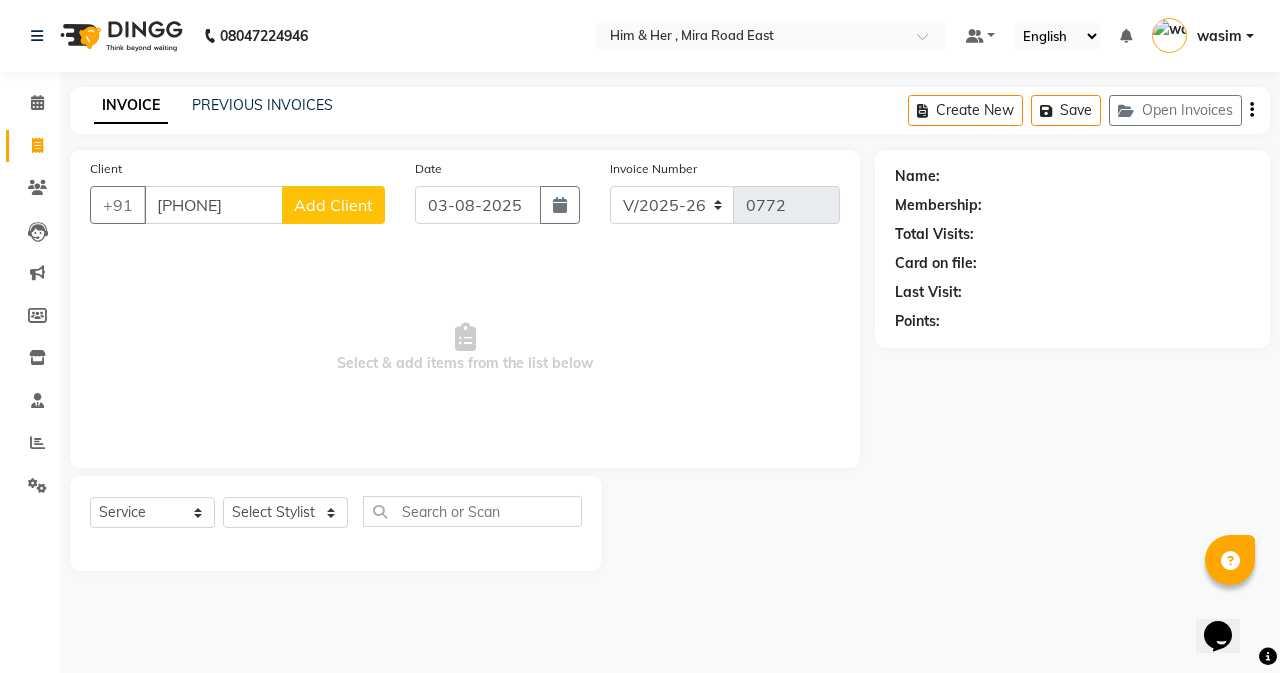 type on "[PHONE]" 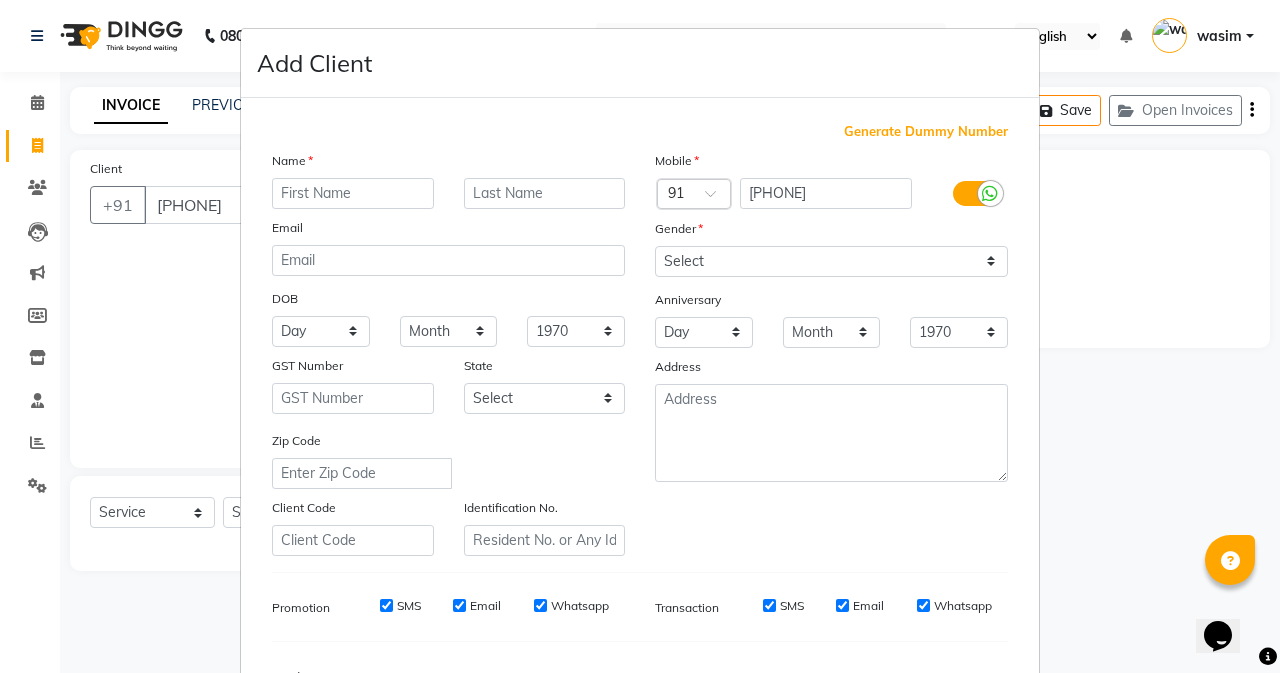 click at bounding box center [353, 193] 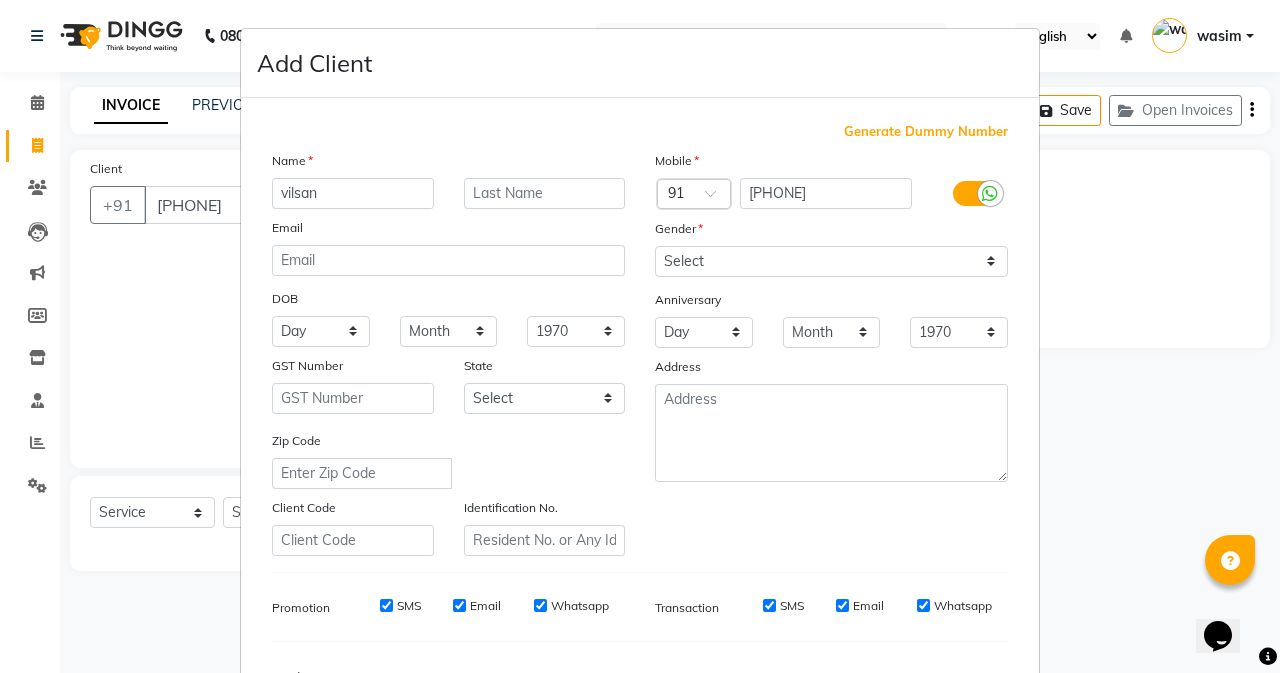 type on "vilsan" 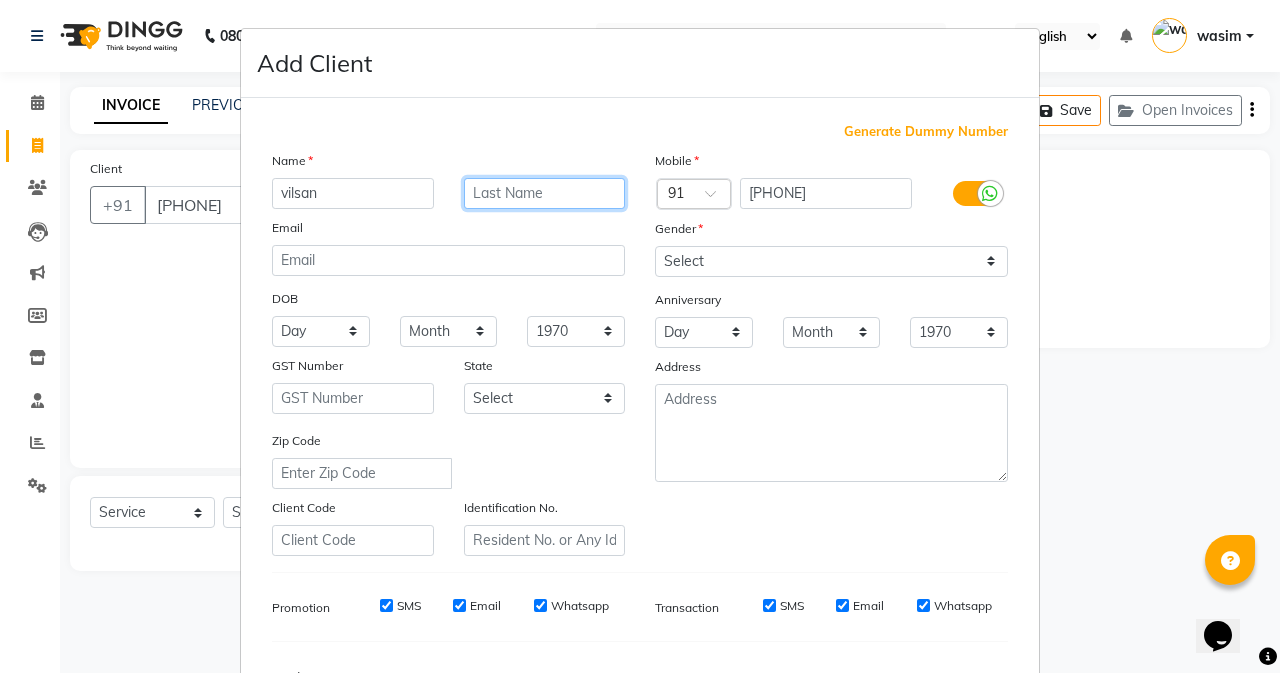 click at bounding box center (545, 193) 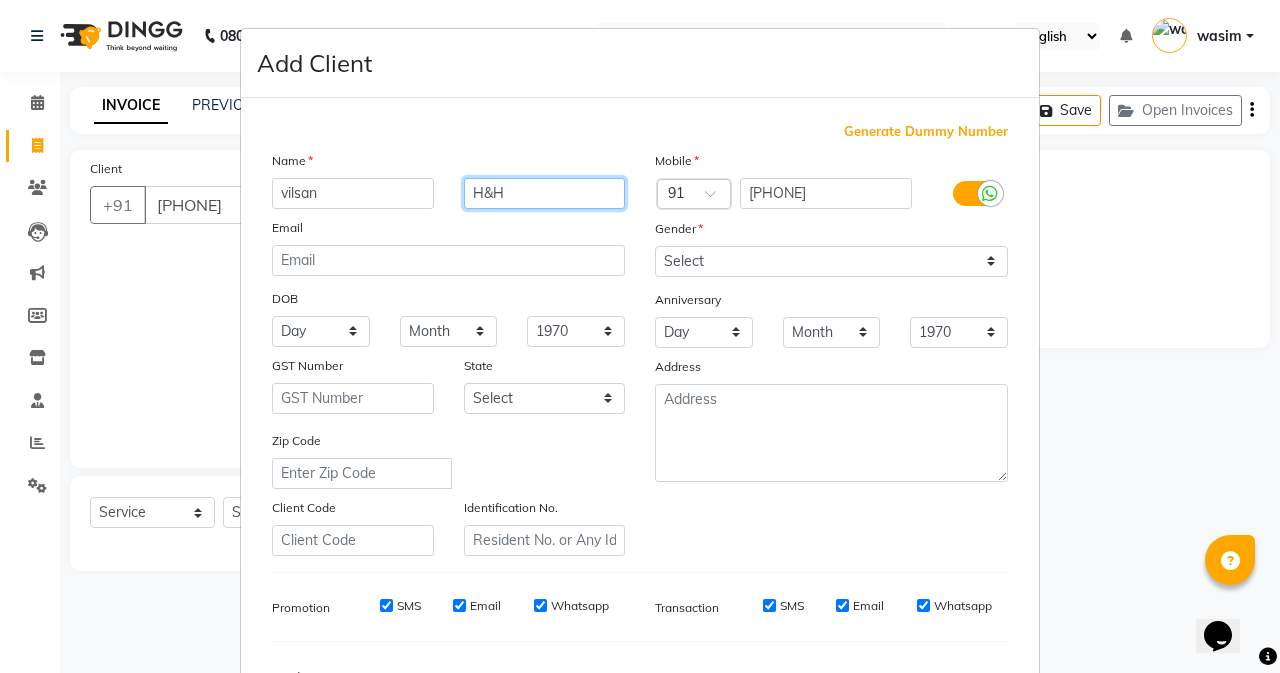 type on "H&H" 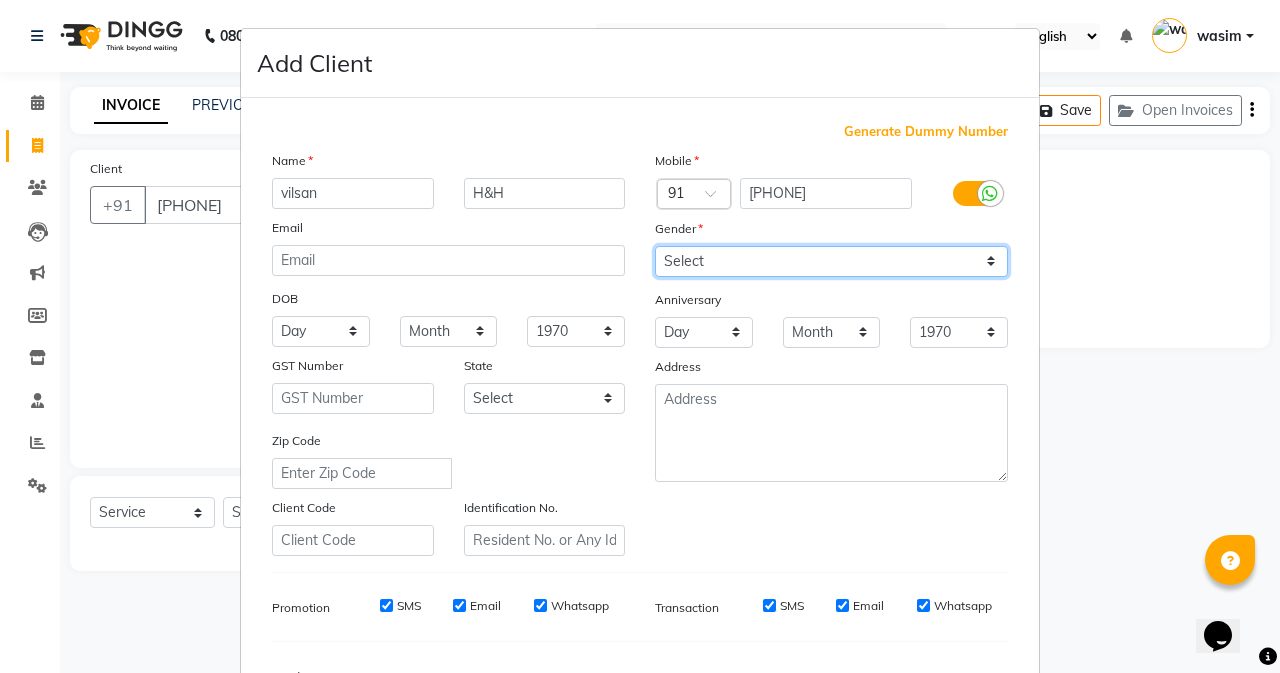 click on "Select Male Female Other Prefer Not To Say" at bounding box center [831, 261] 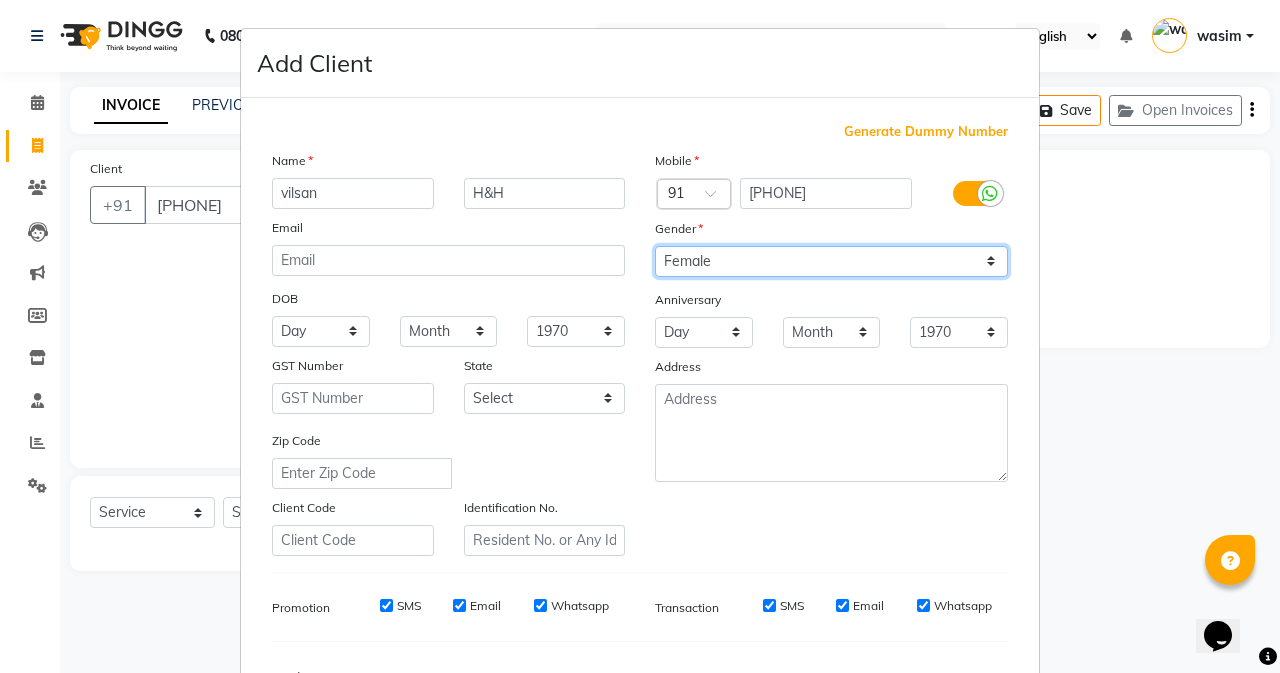 click on "Select Male Female Other Prefer Not To Say" at bounding box center (831, 261) 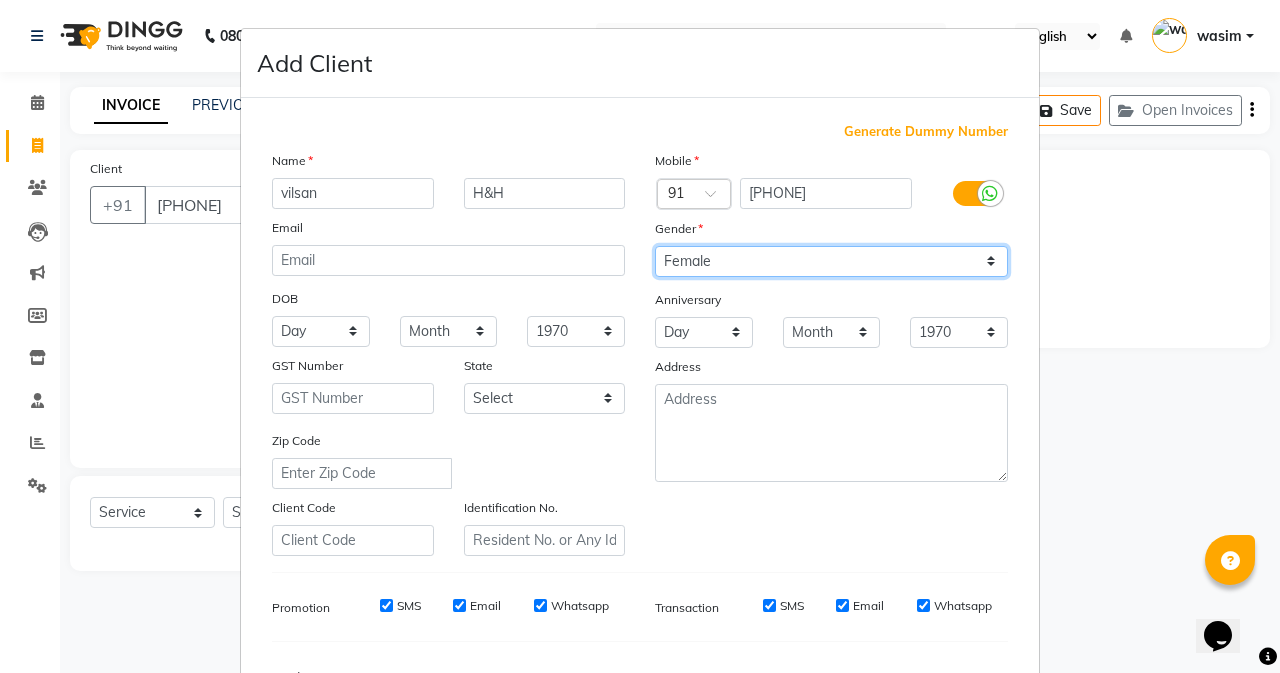 click on "Select Male Female Other Prefer Not To Say" at bounding box center [831, 261] 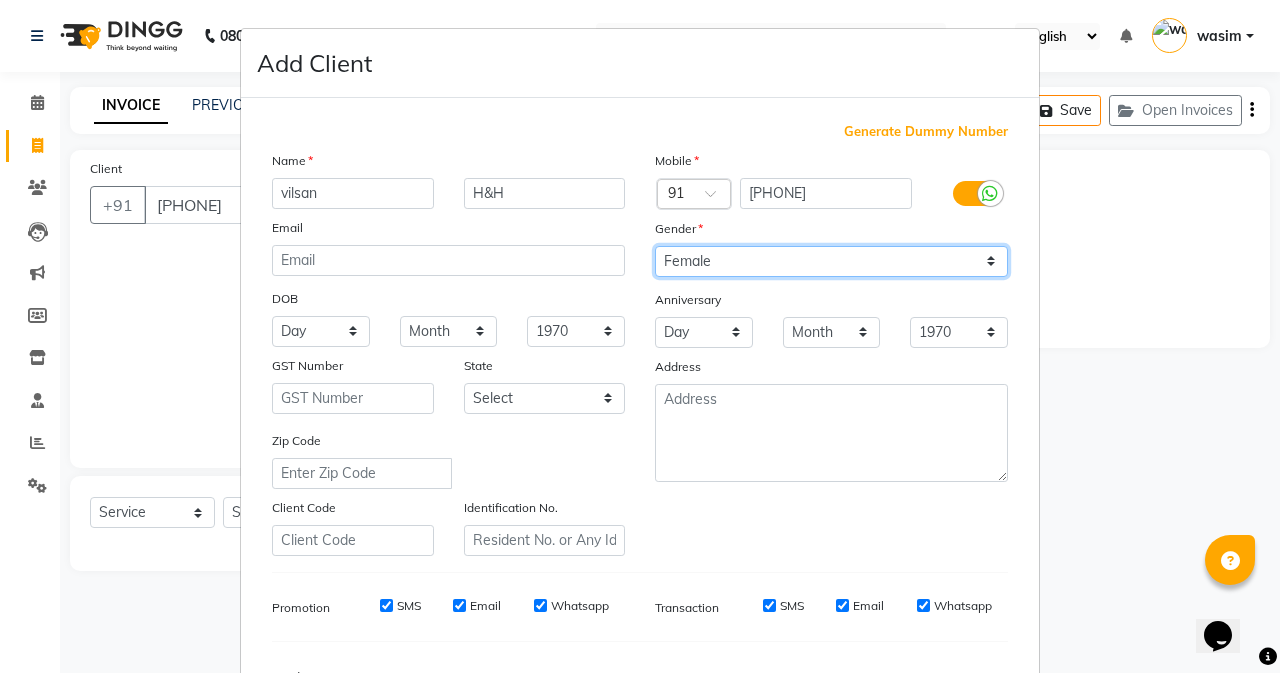 select on "male" 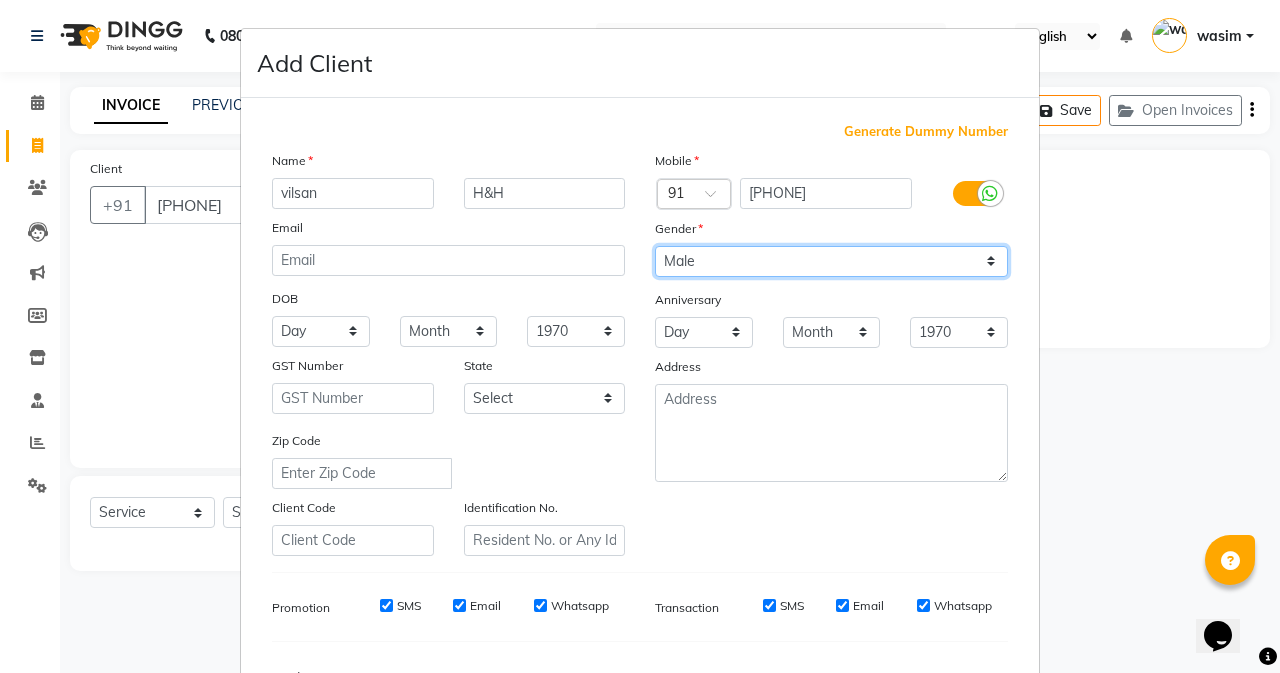 click on "Select Male Female Other Prefer Not To Say" at bounding box center [831, 261] 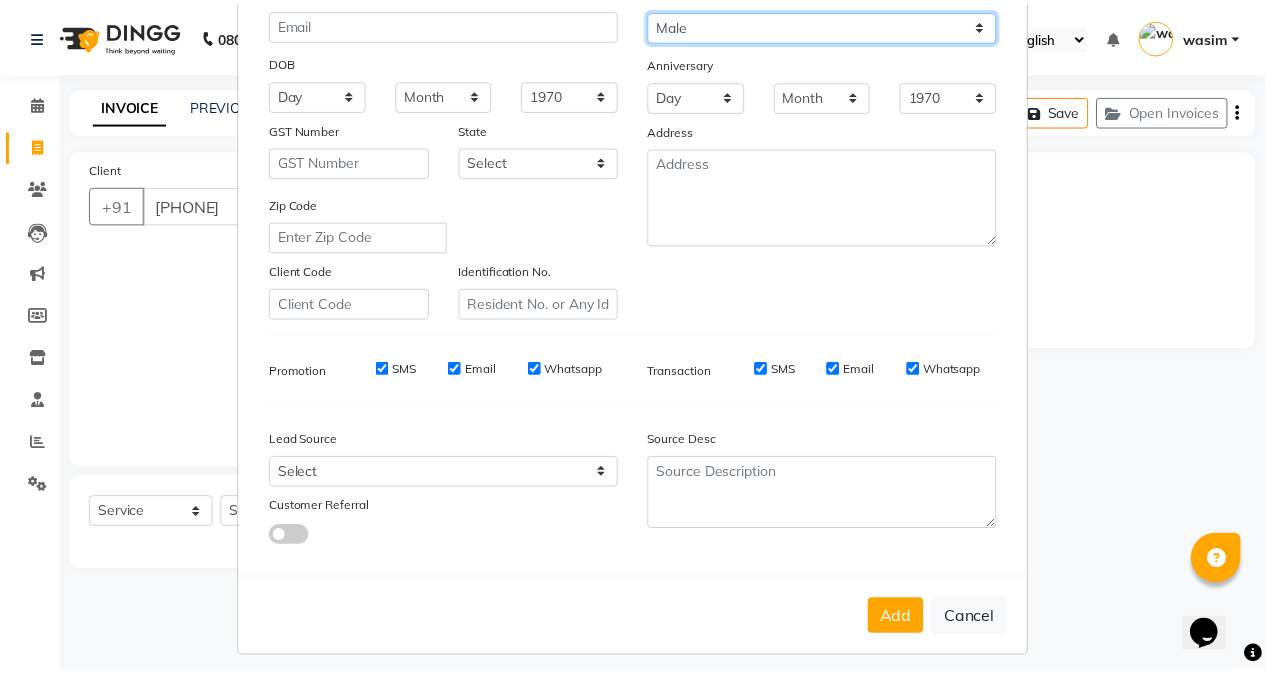 scroll, scrollTop: 250, scrollLeft: 0, axis: vertical 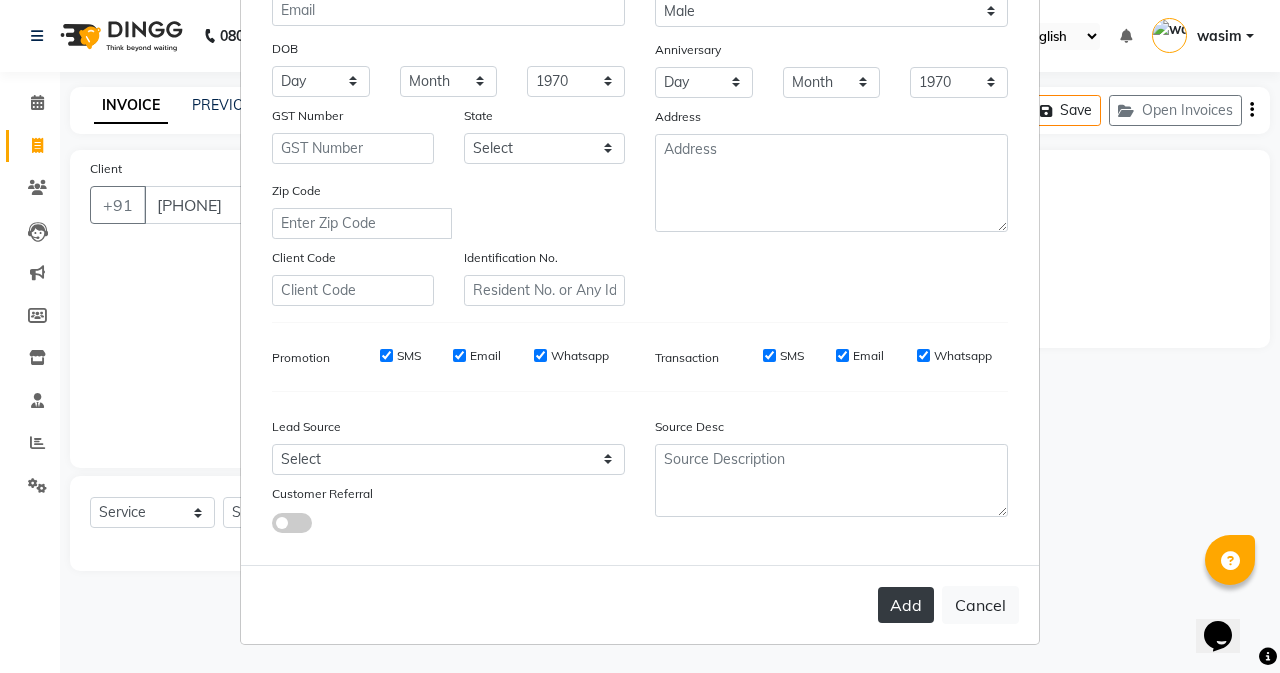 click on "Add" at bounding box center [906, 605] 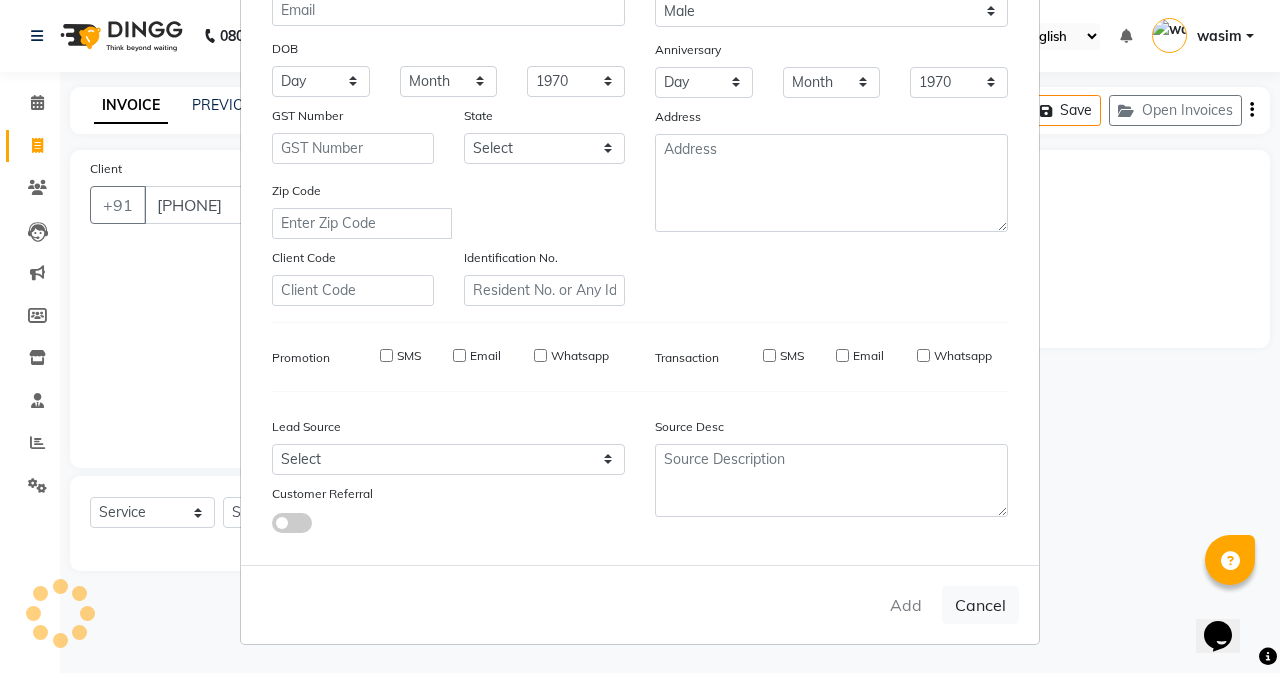 type 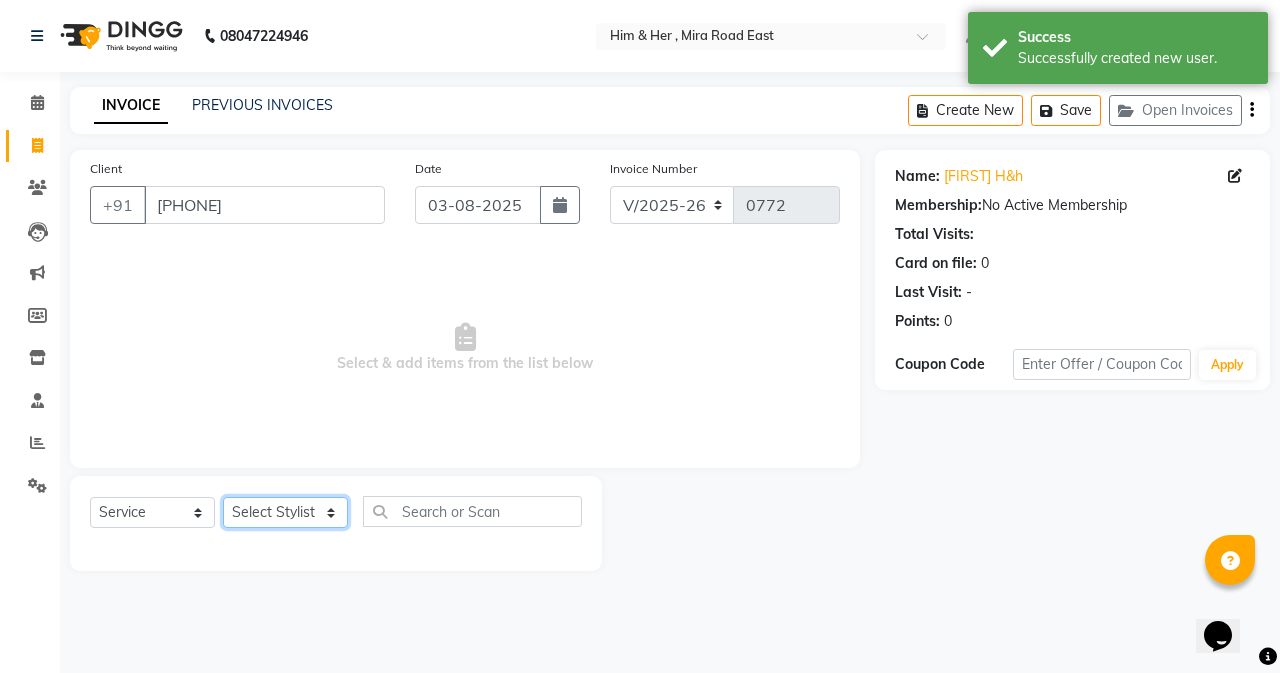 click on "Select Stylist [FIRST] [LAST] [FIRST] [LAST] [FIRST] [LAST]" 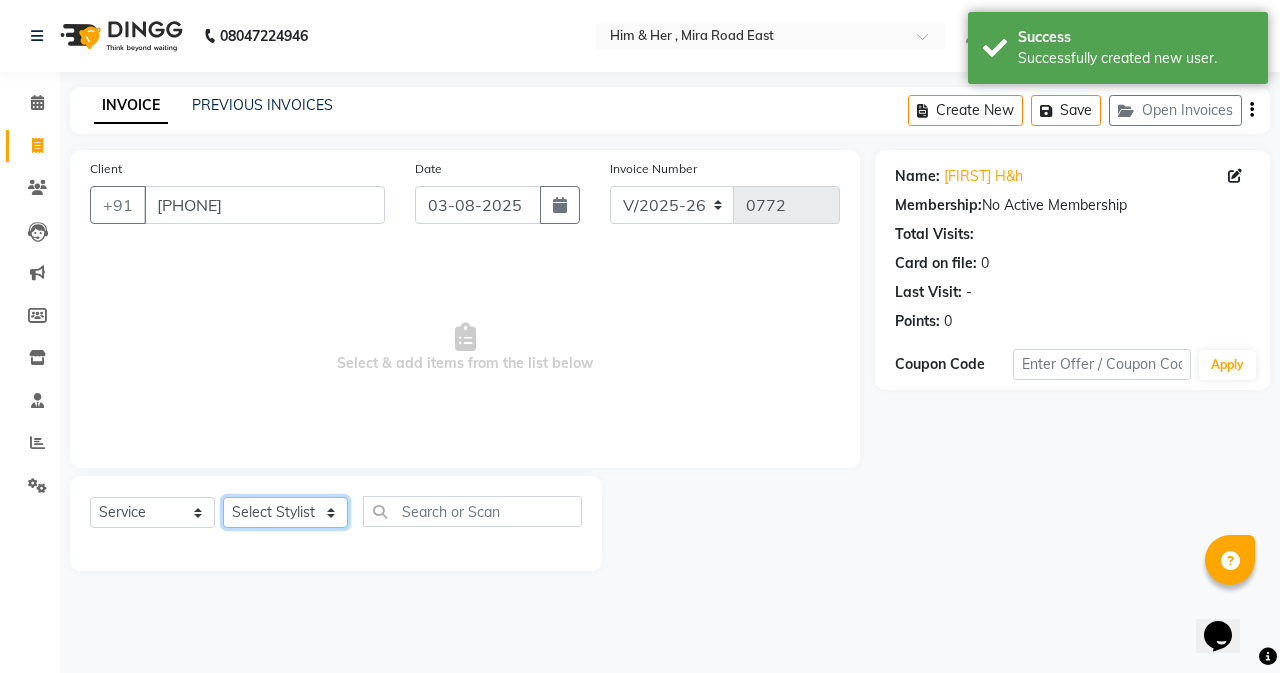 select on "41926" 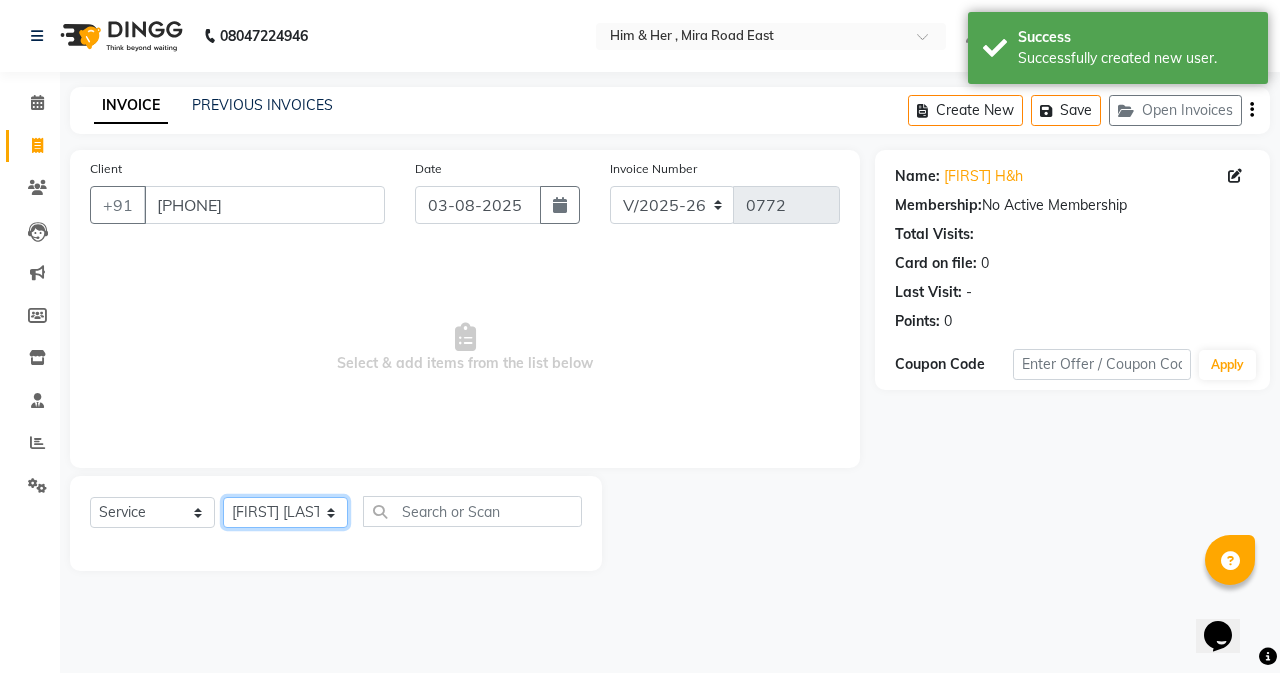 click on "Select Stylist [FIRST] [LAST] [FIRST] [LAST] [FIRST] [LAST]" 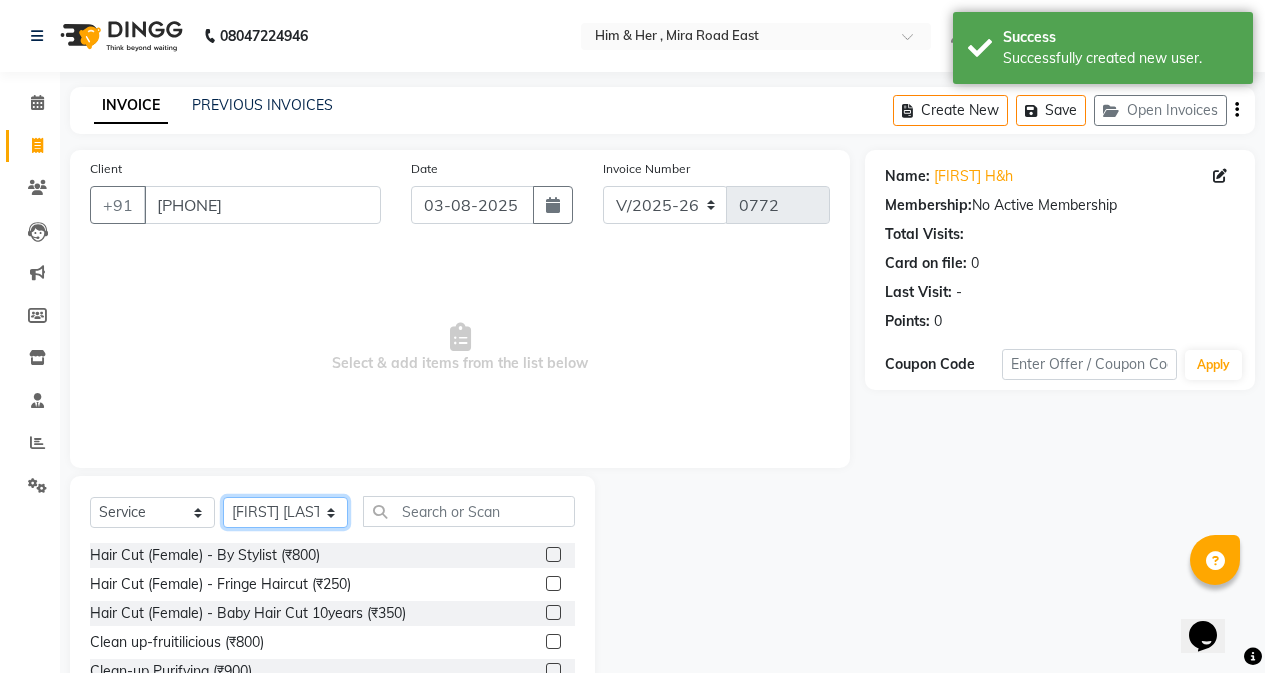 scroll, scrollTop: 128, scrollLeft: 0, axis: vertical 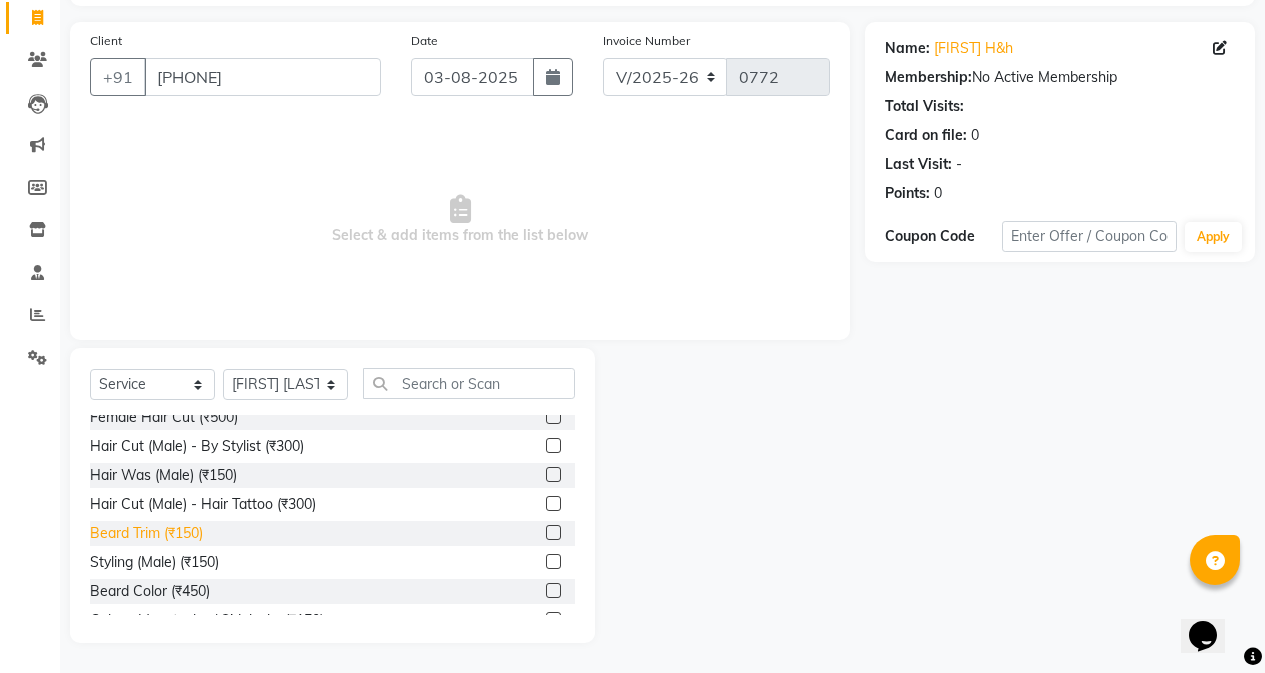 click on "Beard Trim (₹150)" 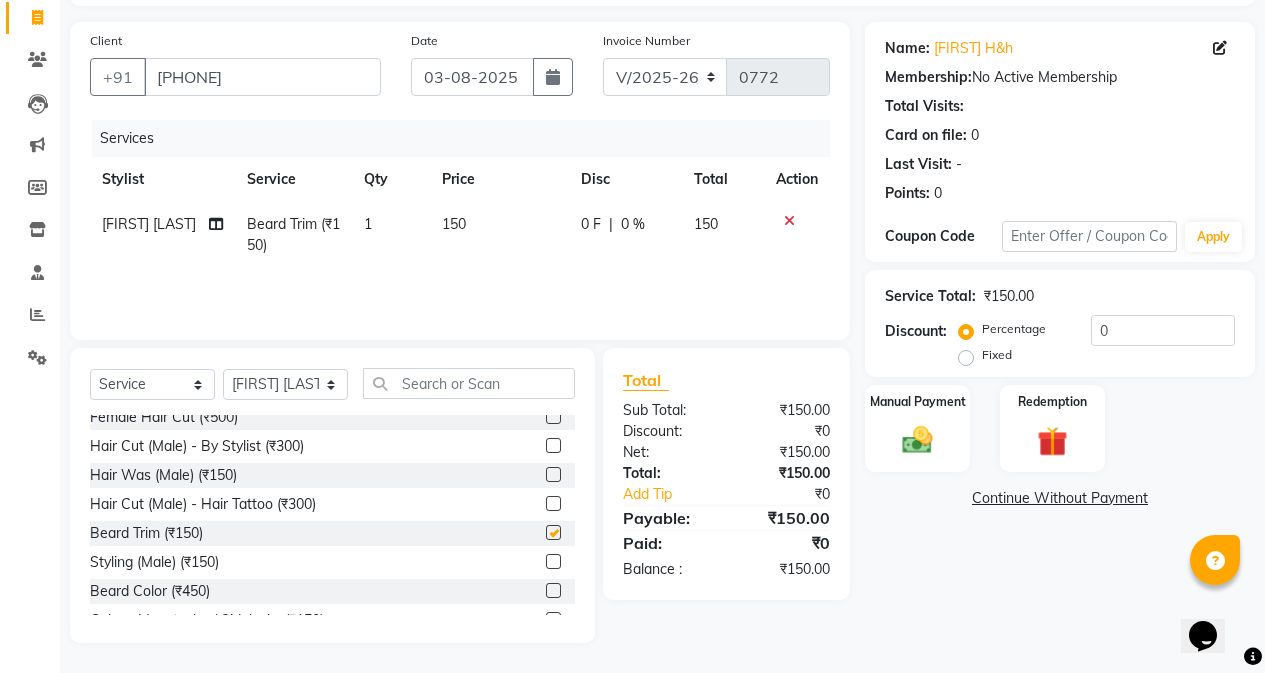 checkbox on "false" 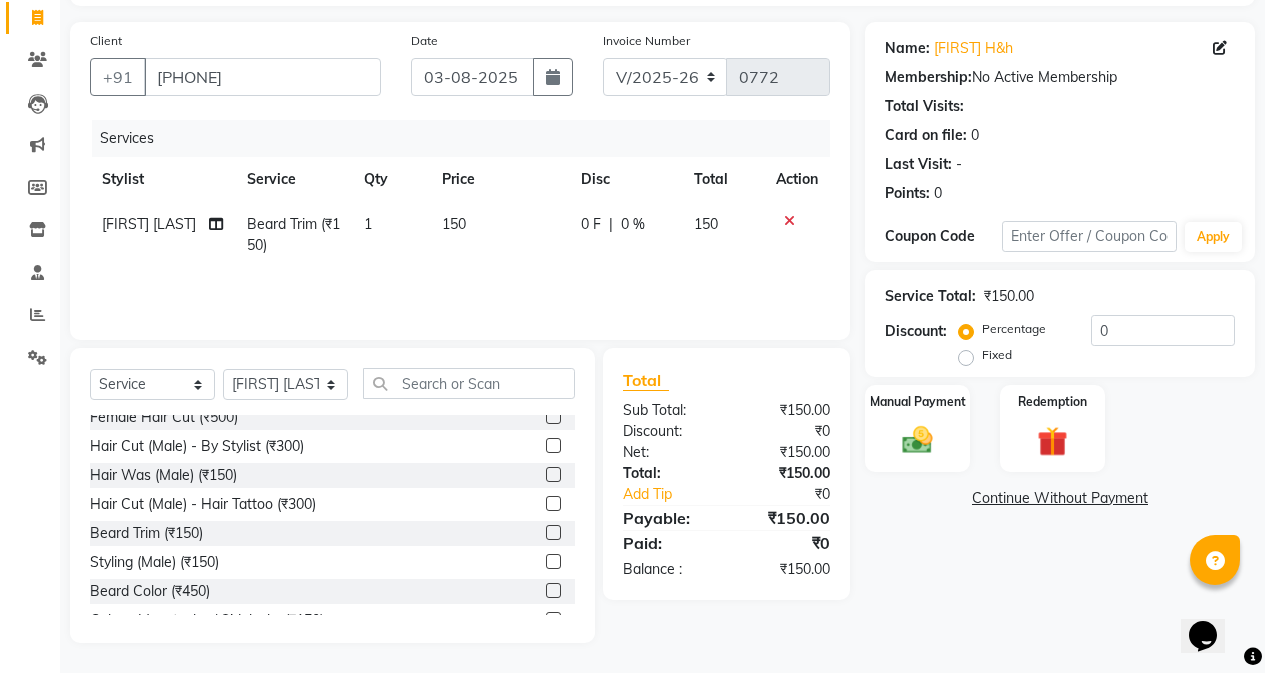 click on "150" 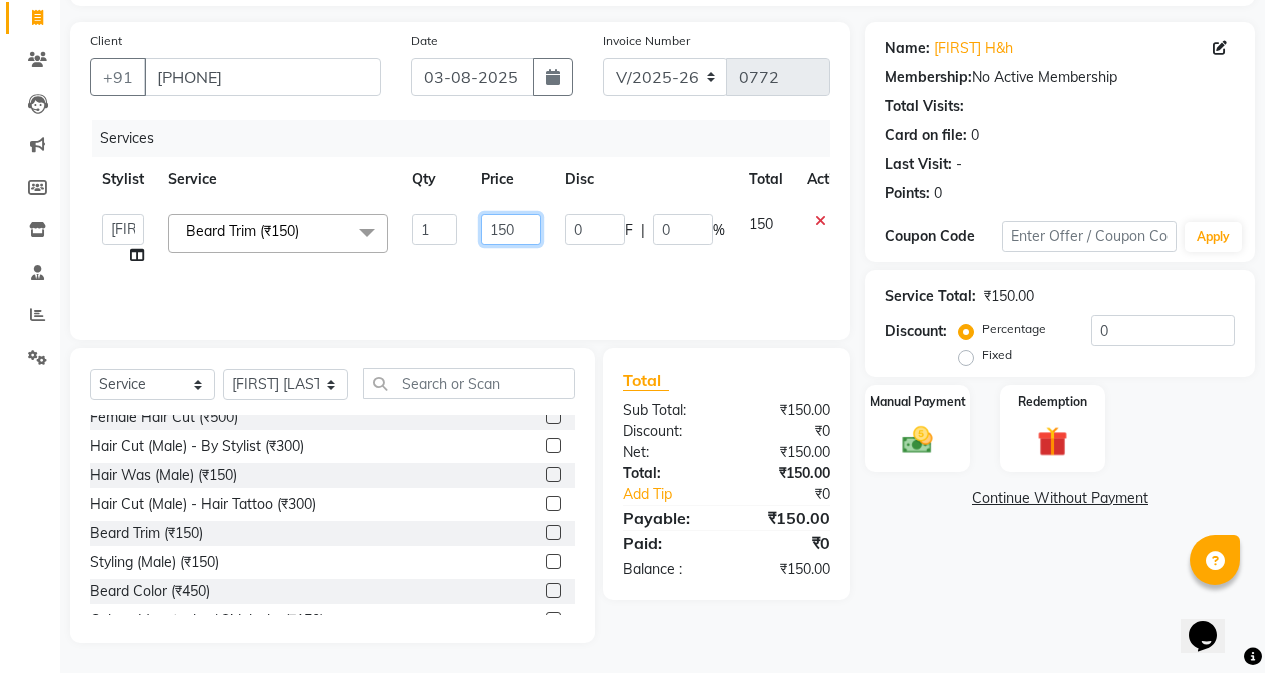 click on "150" 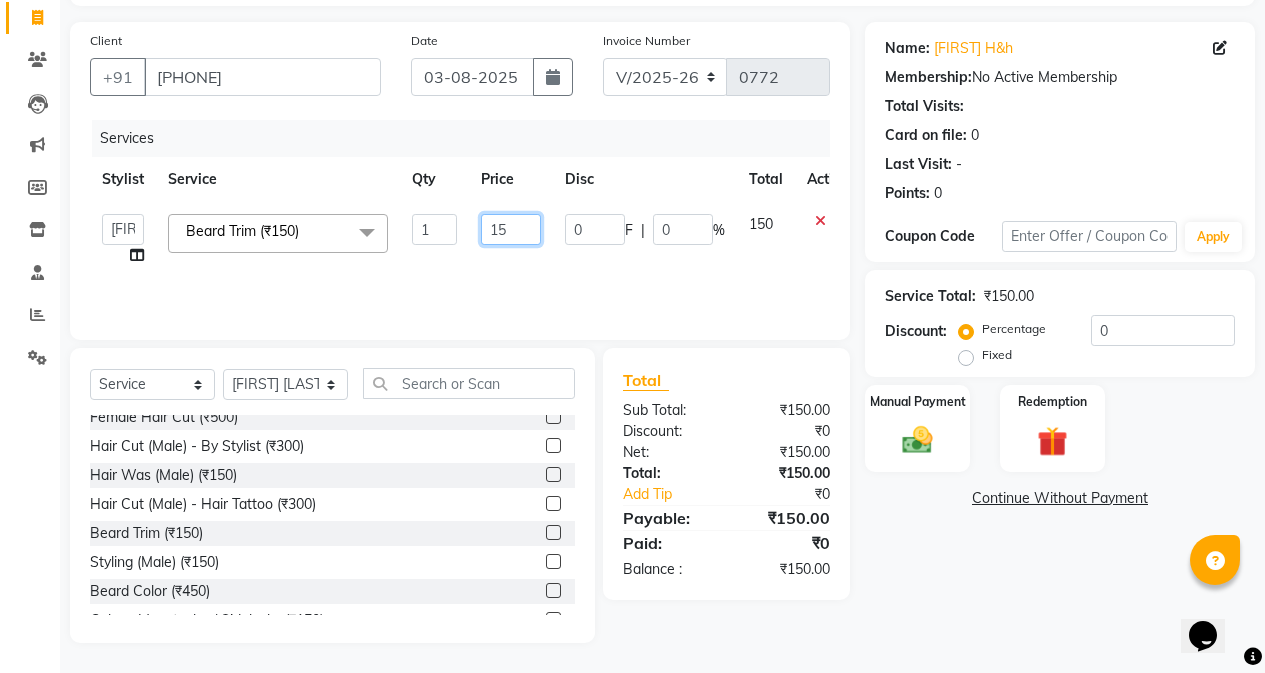 type on "1" 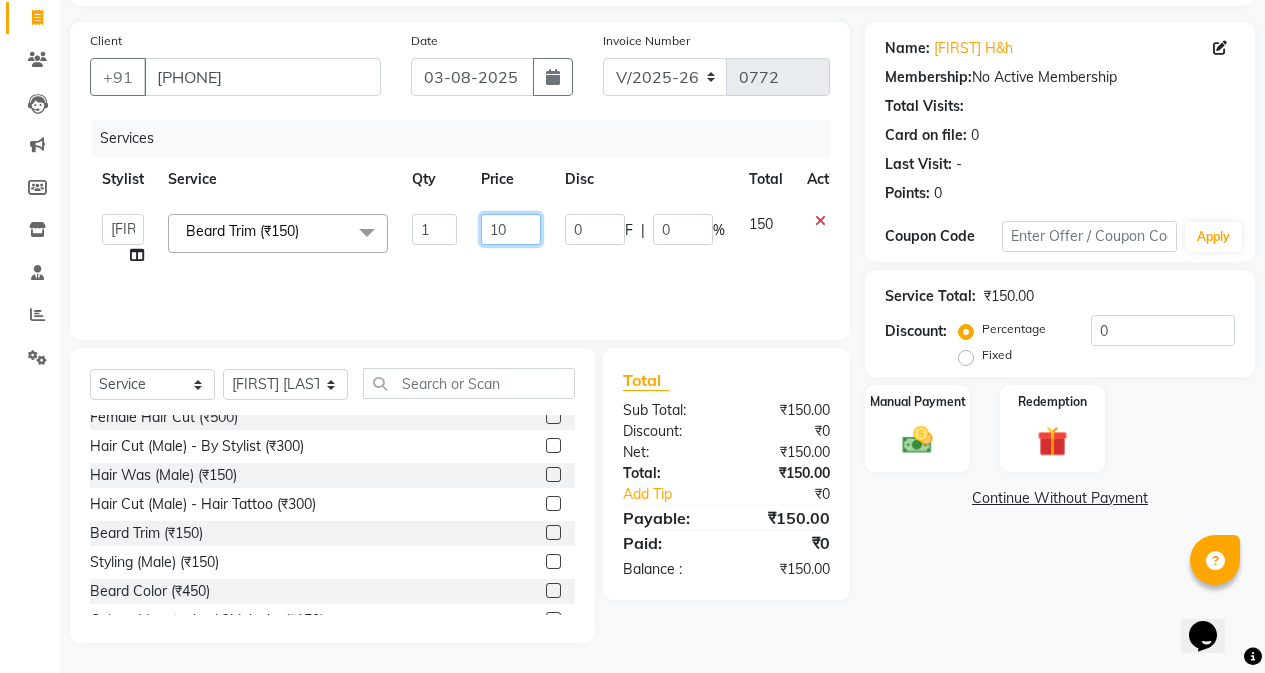 type on "100" 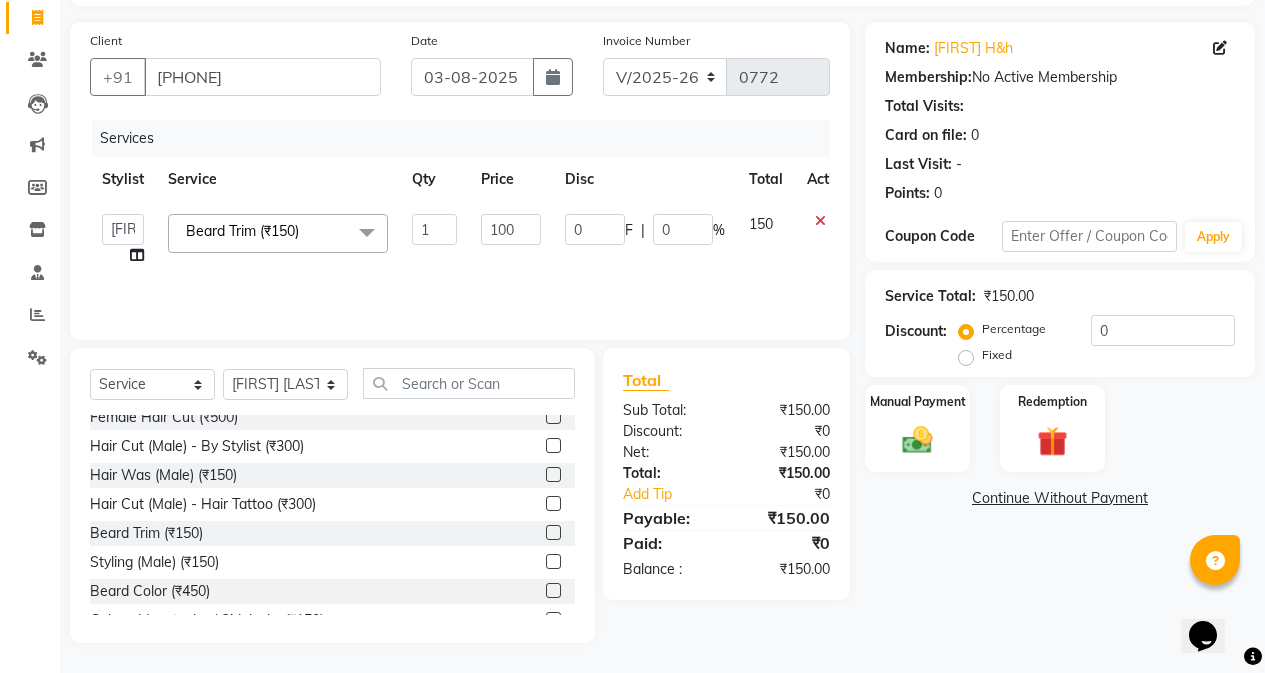 click on "Services Stylist Service Qty Price Disc Total Action  [FIRST] [LAST]   [FIRST]   [FIRST] [LAST]   [FIRST]  Beard Trim (₹150)  x Hair Cut (Female) - By Stylist (₹800) Hair Cut (Female) - Fringe Haircut (₹250) Hair Cut (Female) - Baby Hair Cut 10years (₹350) Clean up-fruitilicious (₹800) Clean-up Purifying (₹900) Clean-up Moisture Balance (₹1000) Clean-up Anti-Aging (₹1400) Clean-up Whitening (₹1500) Clean-upVitamin C (₹1800) Facial Cheryls (₹1500) Female Hair Cut (₹500) Hair Cut (Male) - By Stylist (₹300) Hair Was (Male)  (₹150) Hair Cut (Male) - Hair Tattoo (₹300) Beard Trim (₹150) Styling  (Male) (₹150) Beard Color (₹450) Color - Moustache / Sidelocks (₹150) Shave (₹100) Hair Cut (Male) Boy 10years (₹250) Hairwash  - Hair Above & Below Shoulder (₹400) Hairwash  - Hair Upto Waist (₹650) Hairwash  - Hair Below Waist (₹750) Hairwash-Normal Dry (₹400) Sulphate Free Shampoo Wash - Hair Above & Below Shoulder (₹500) Sulphate Free Shampoo Wash - Hair Upto Waist (₹750) 1 0" 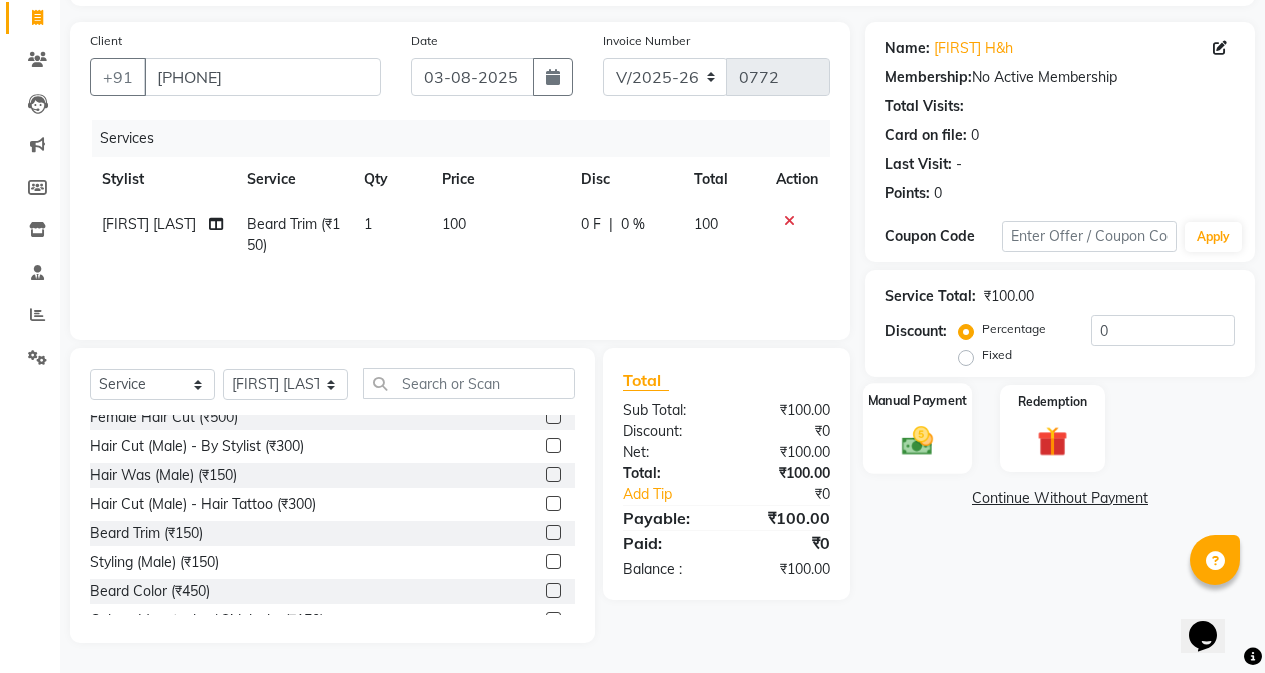 click 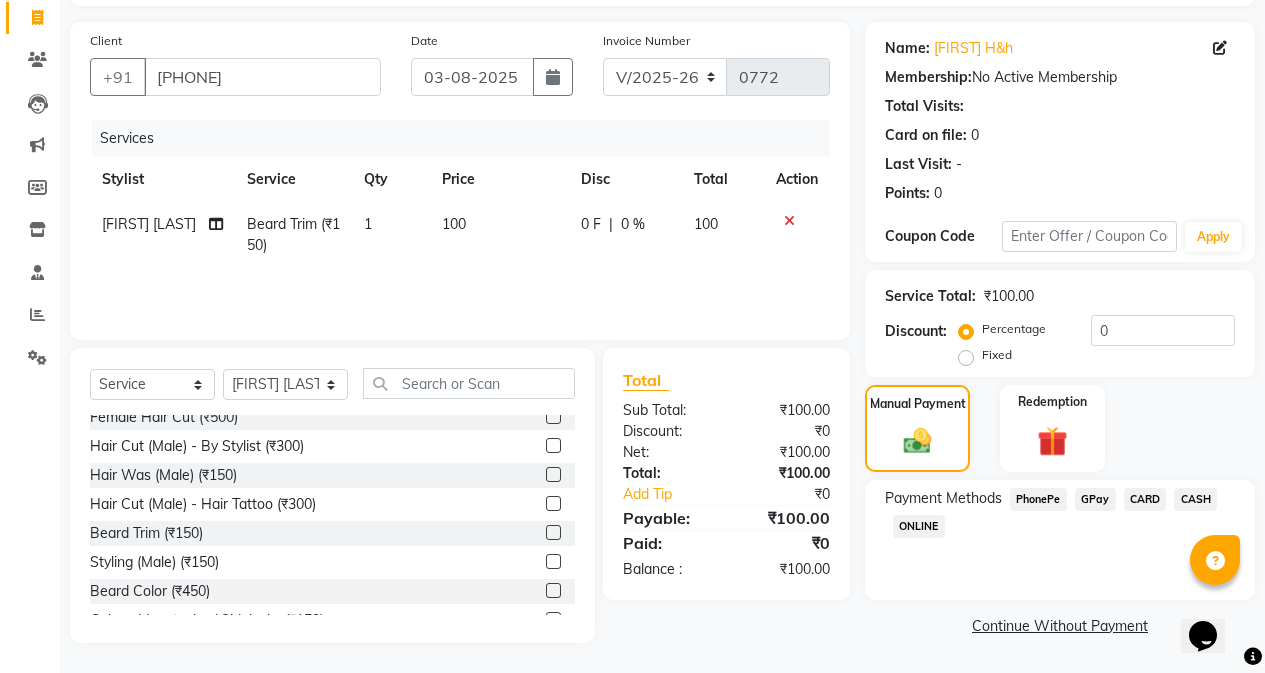 click on "GPay" 